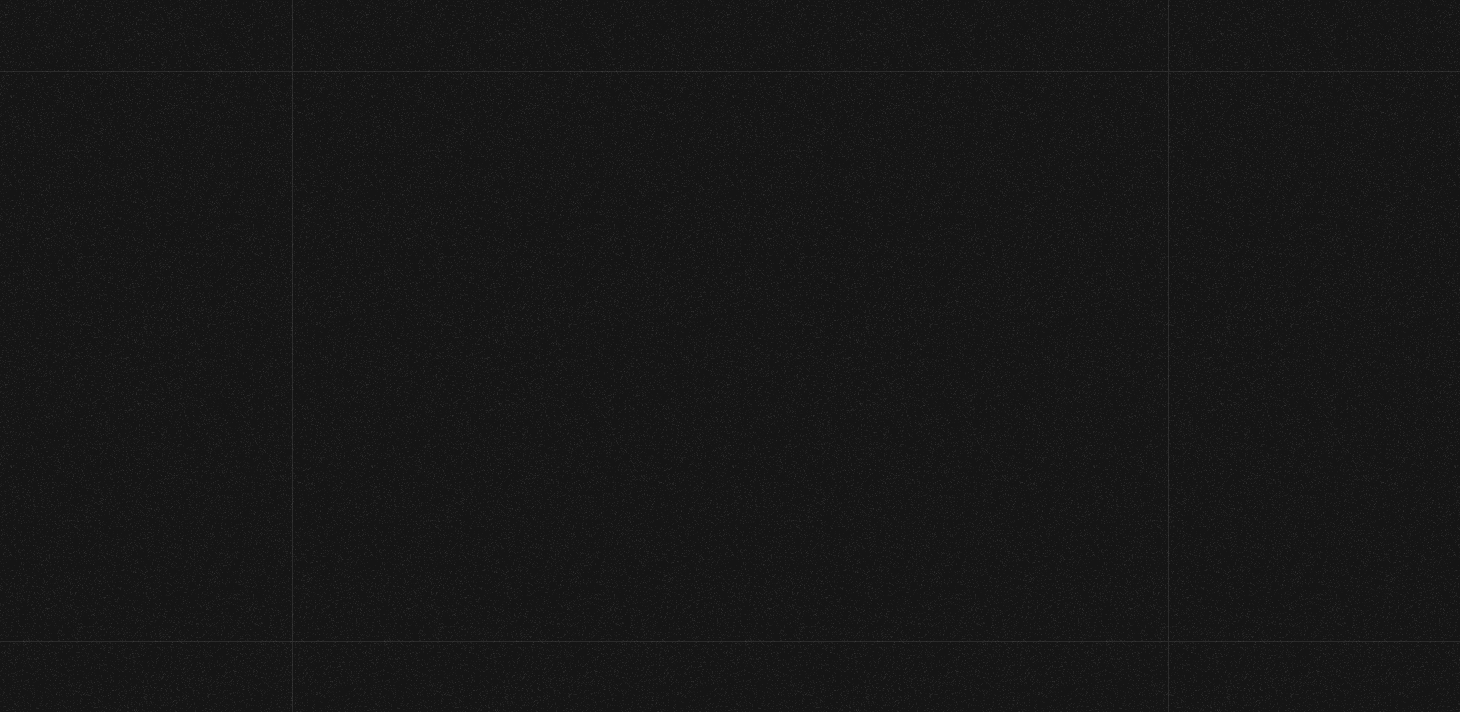 scroll, scrollTop: 0, scrollLeft: 0, axis: both 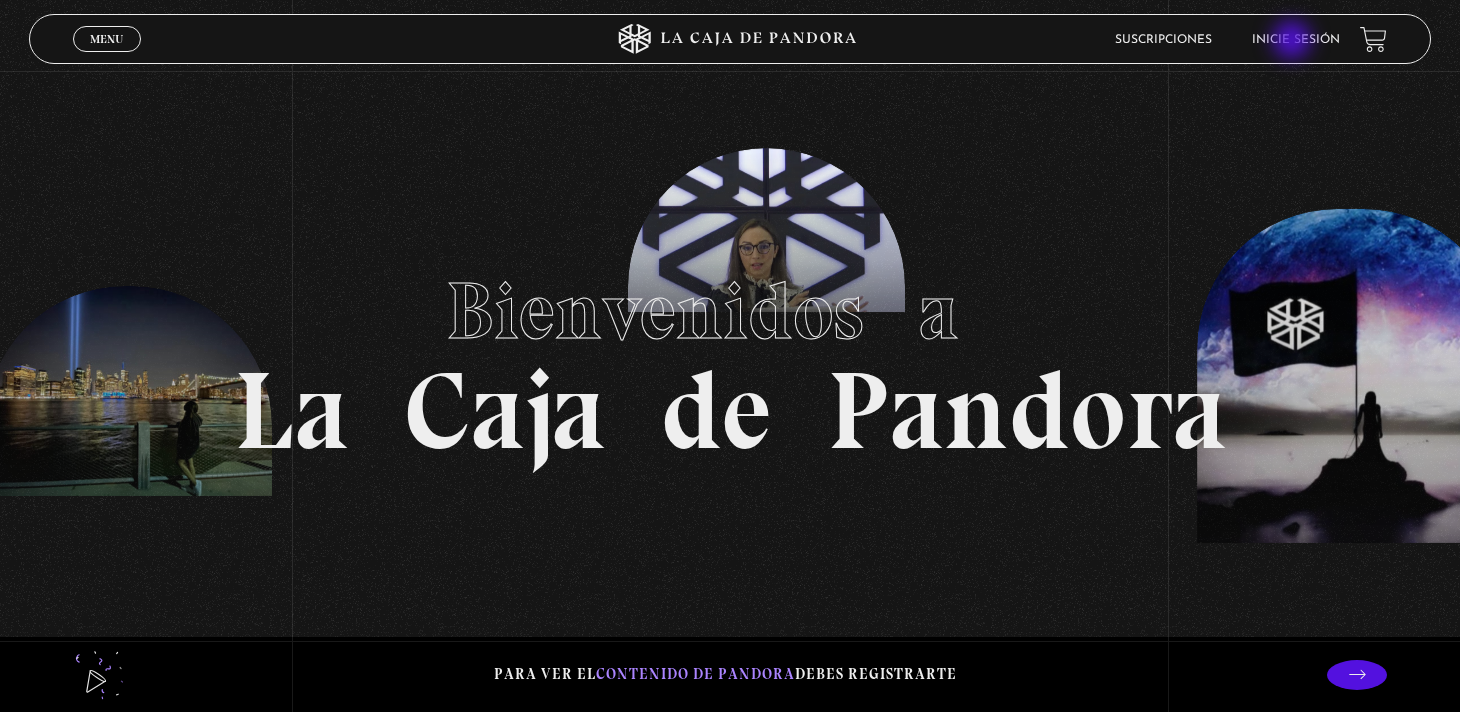 click on "Inicie sesión" at bounding box center [1296, 40] 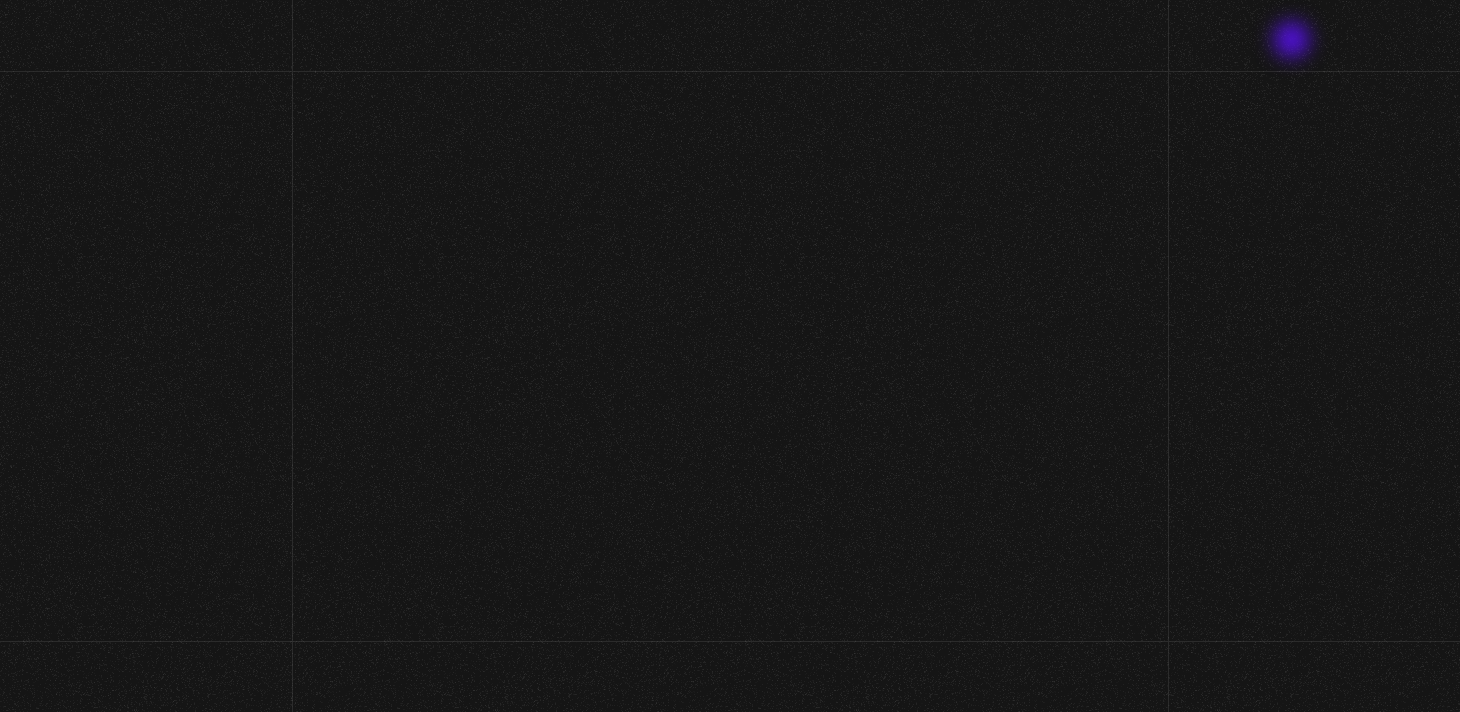 scroll, scrollTop: 0, scrollLeft: 0, axis: both 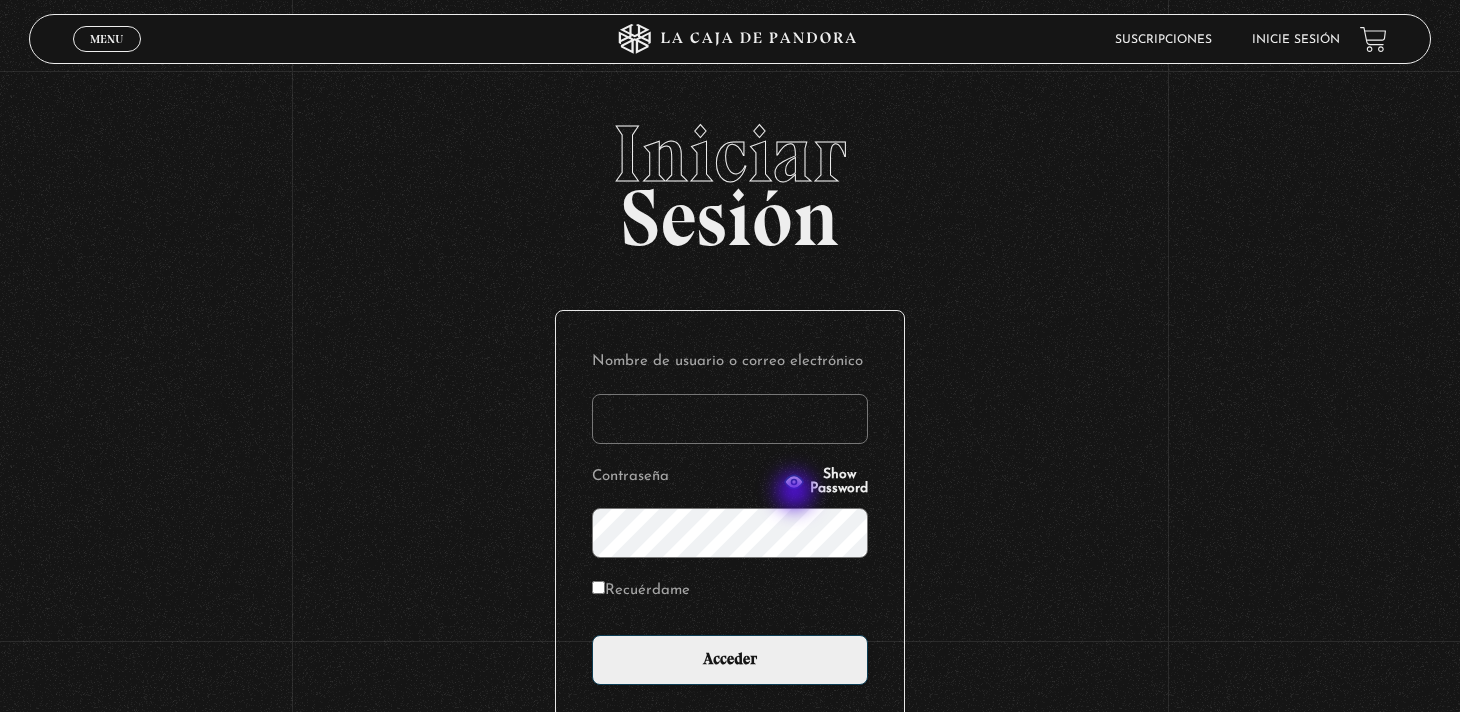 type on "[EMAIL]" 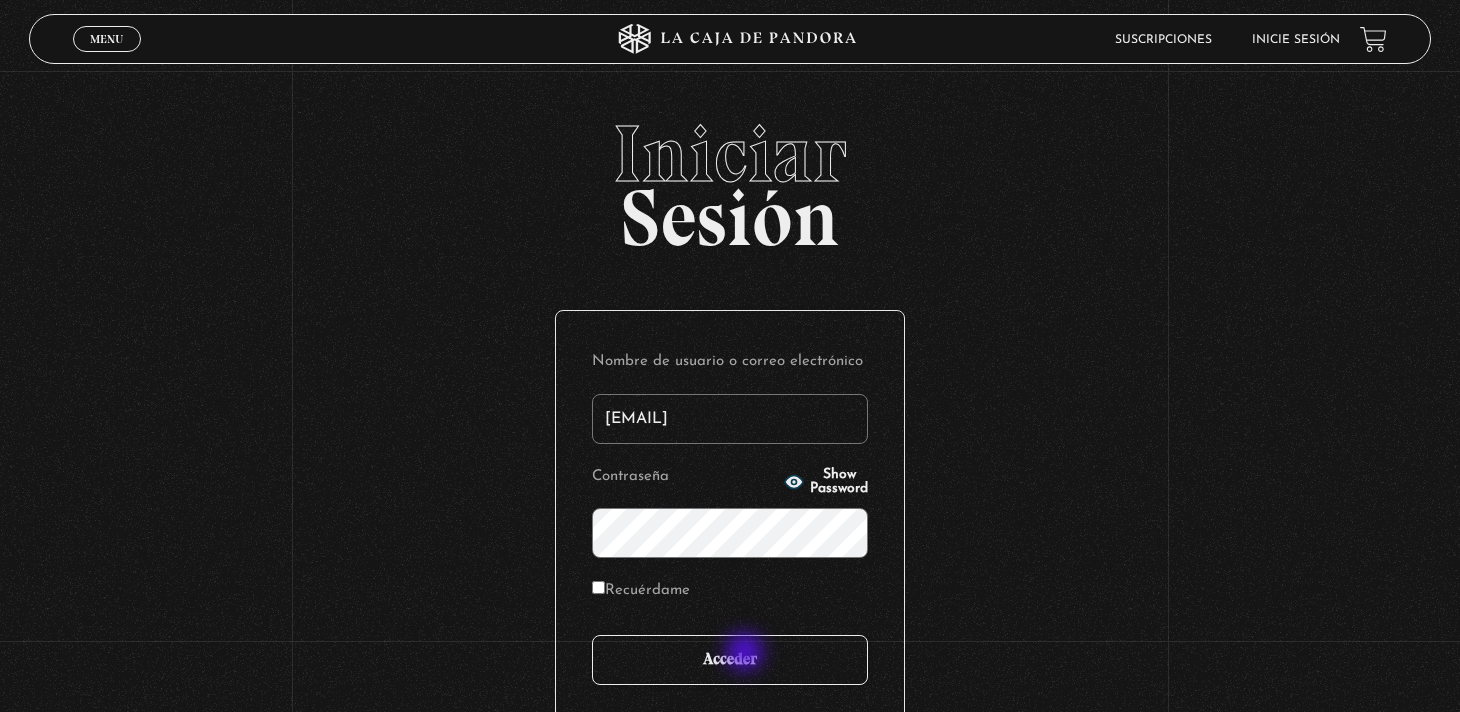 click on "Acceder" at bounding box center [730, 660] 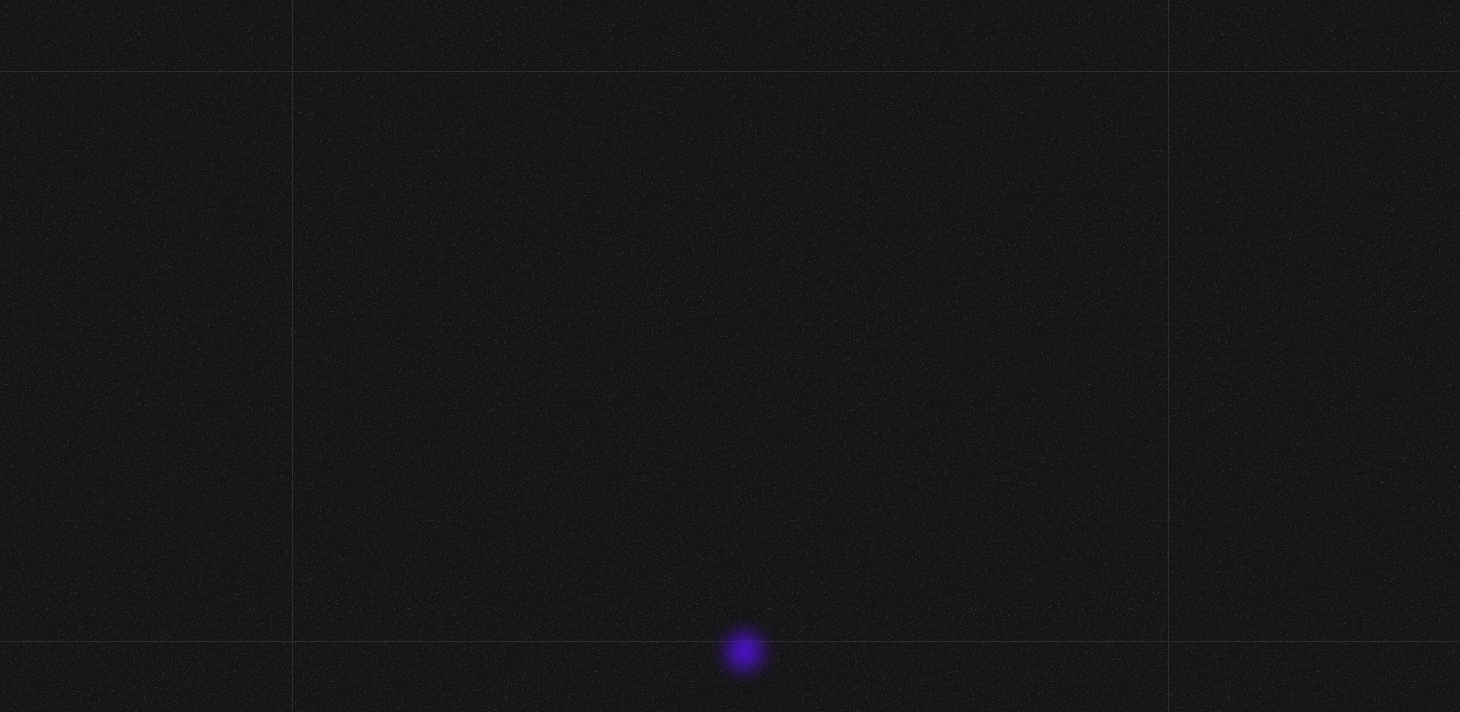 scroll, scrollTop: 0, scrollLeft: 0, axis: both 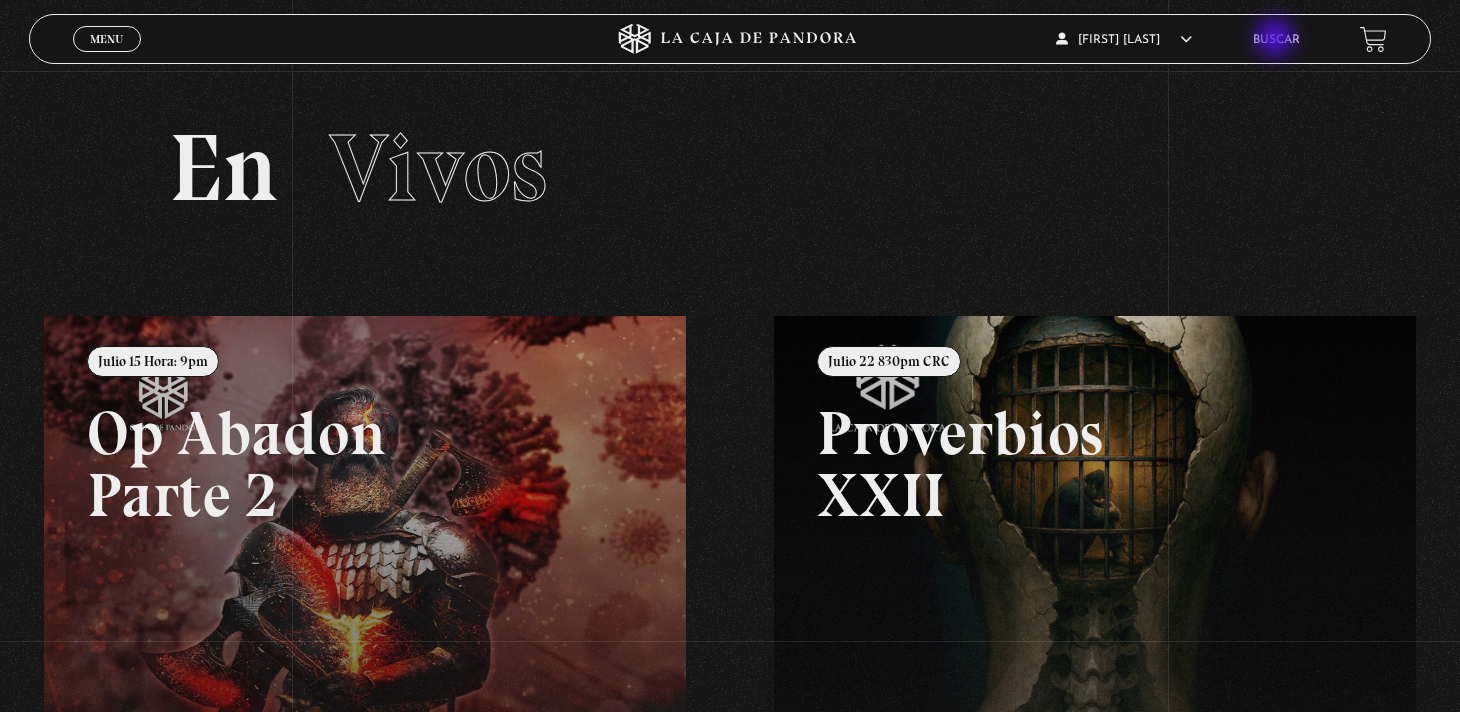 click on "Buscar" at bounding box center [1276, 40] 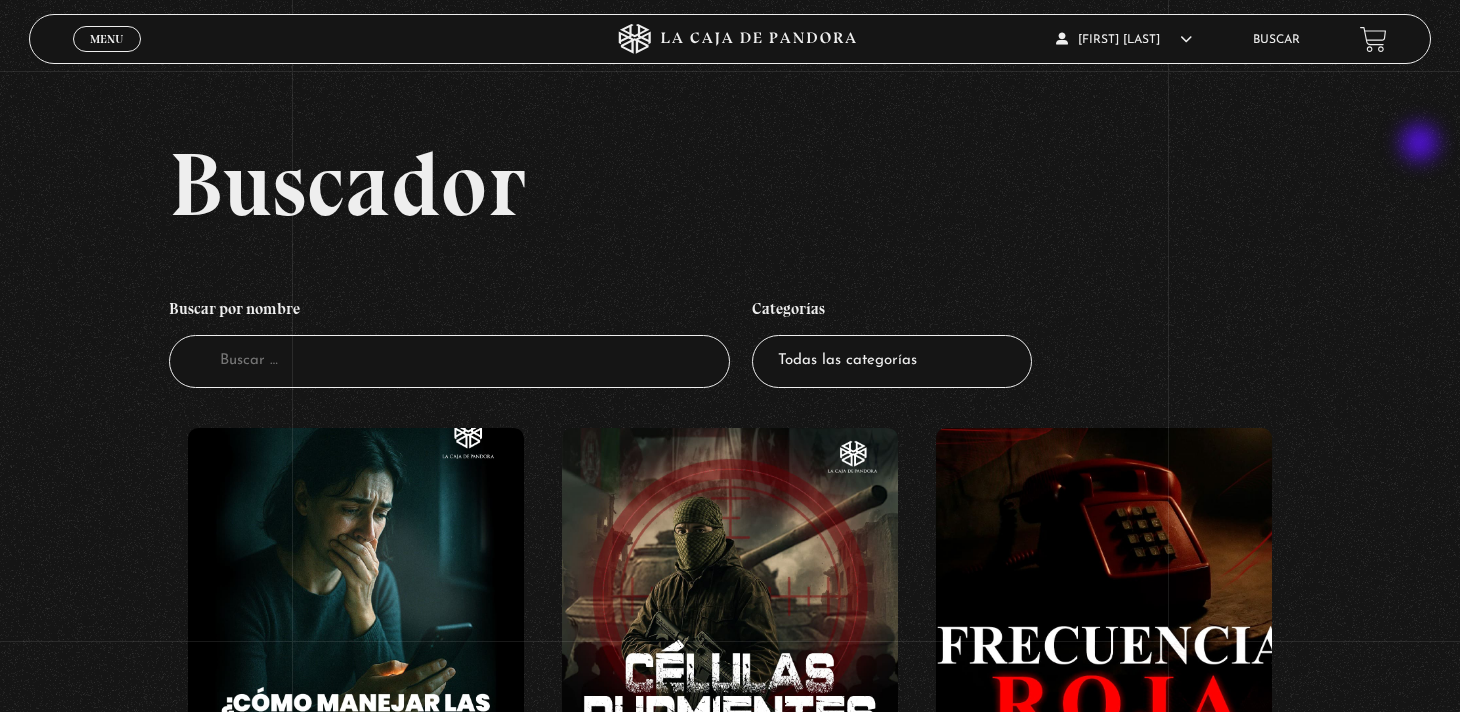 scroll, scrollTop: 0, scrollLeft: 0, axis: both 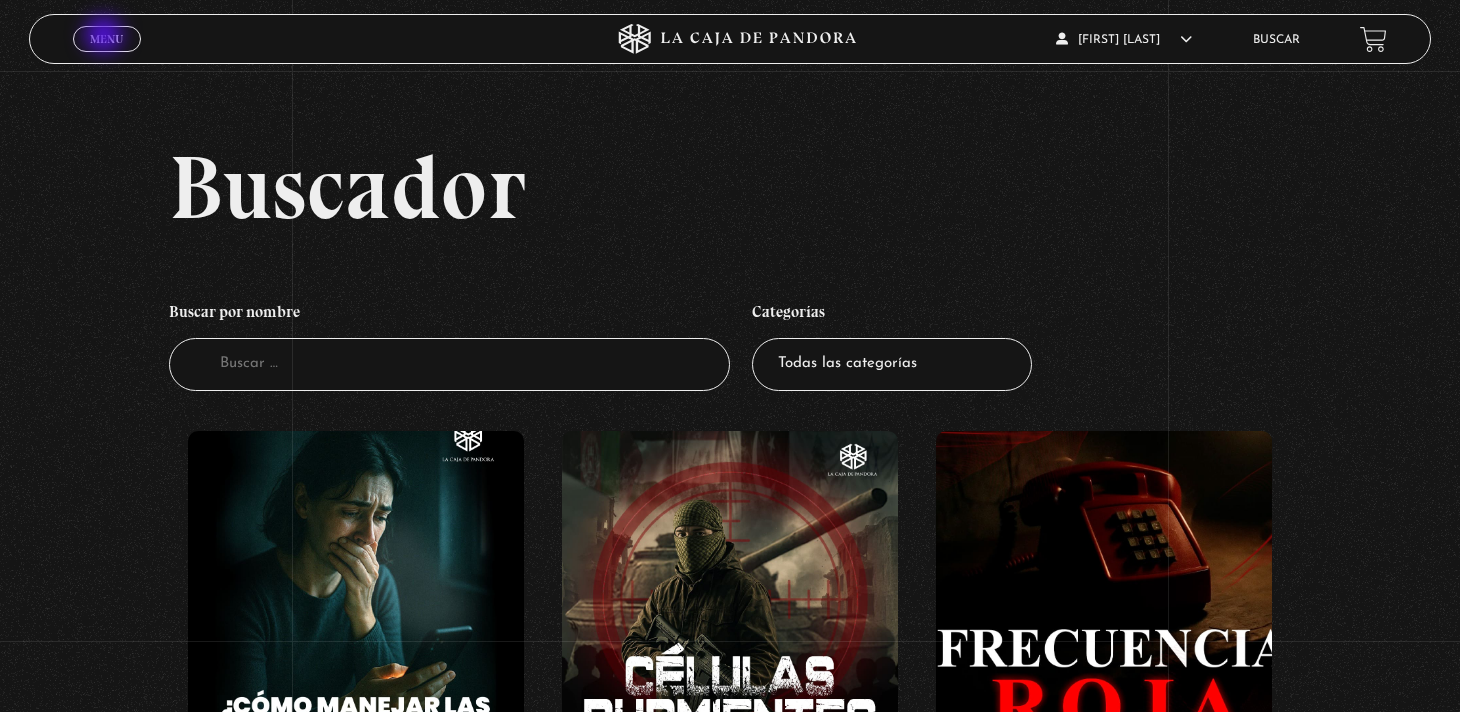 click on "Menu" at bounding box center (106, 39) 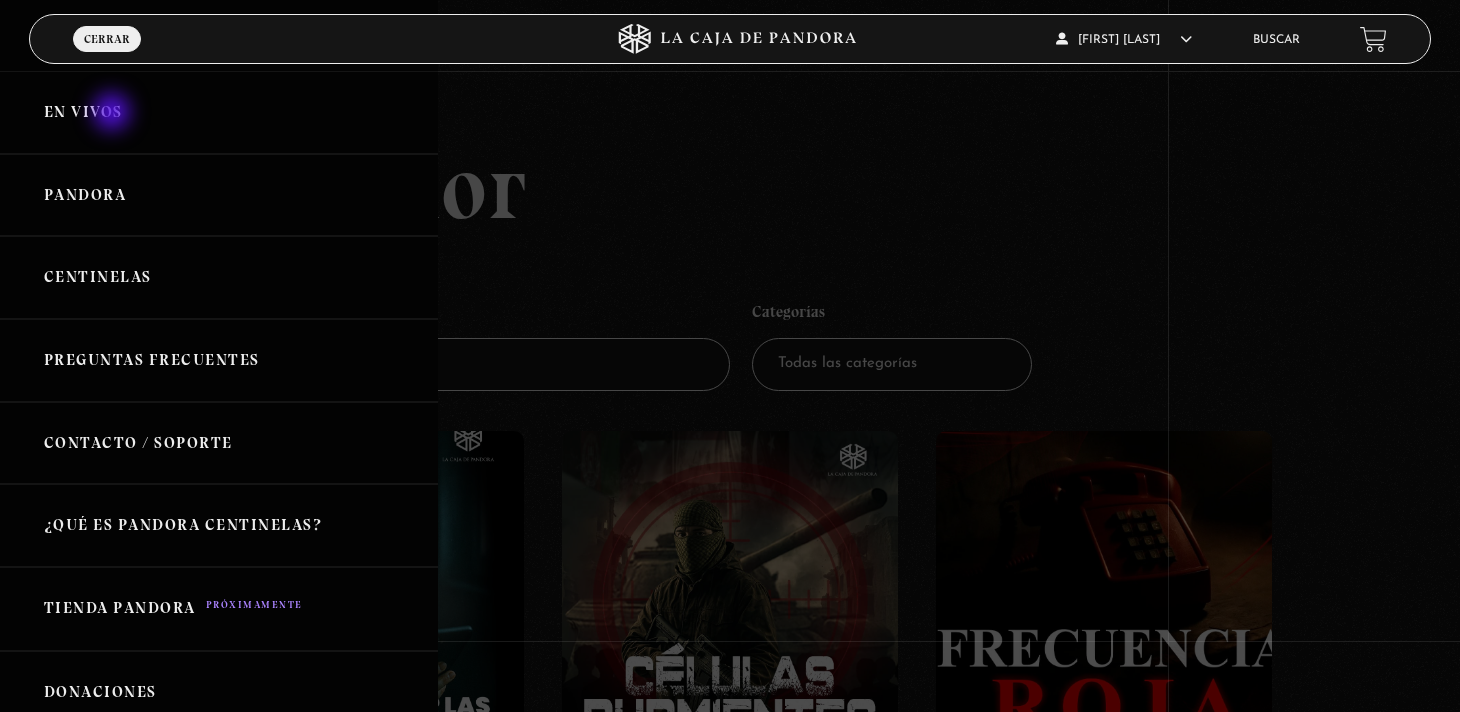 click on "En vivos" at bounding box center (219, 112) 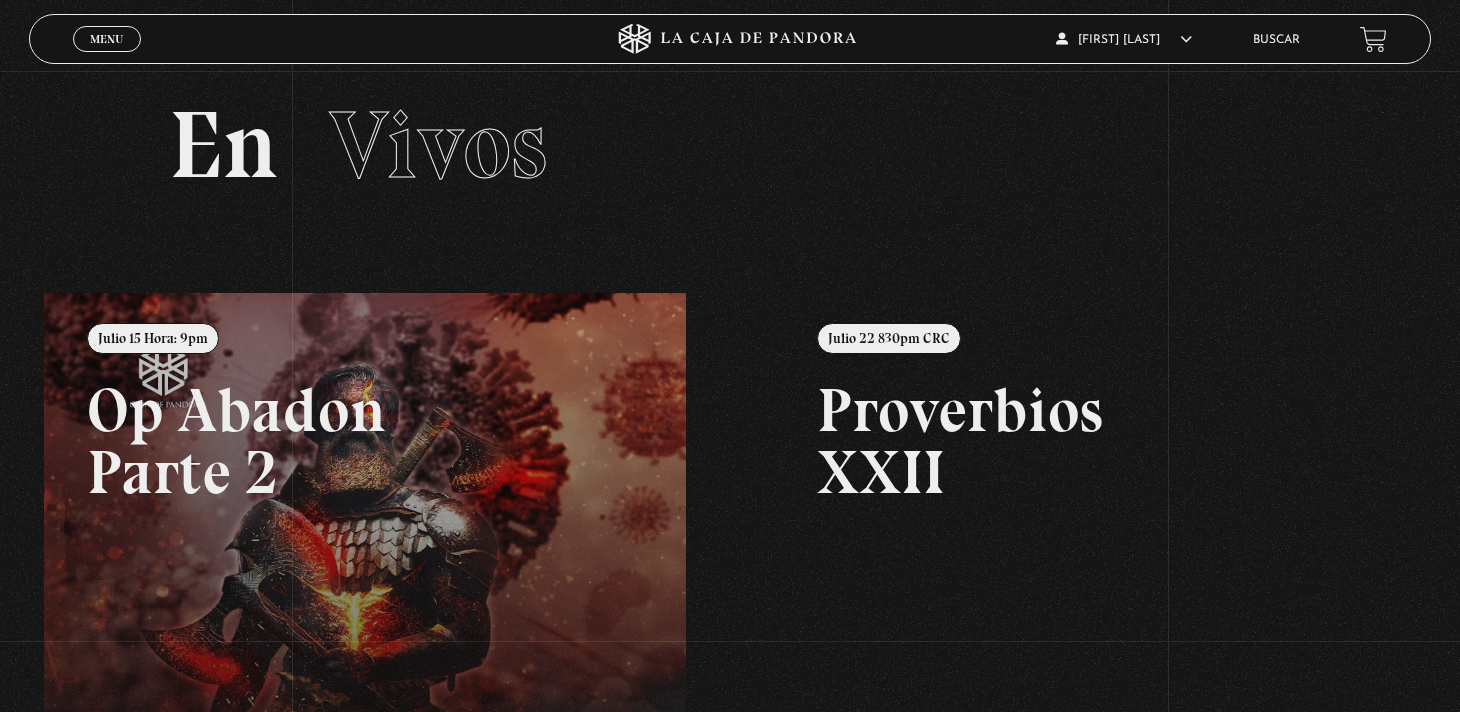 scroll, scrollTop: 0, scrollLeft: 0, axis: both 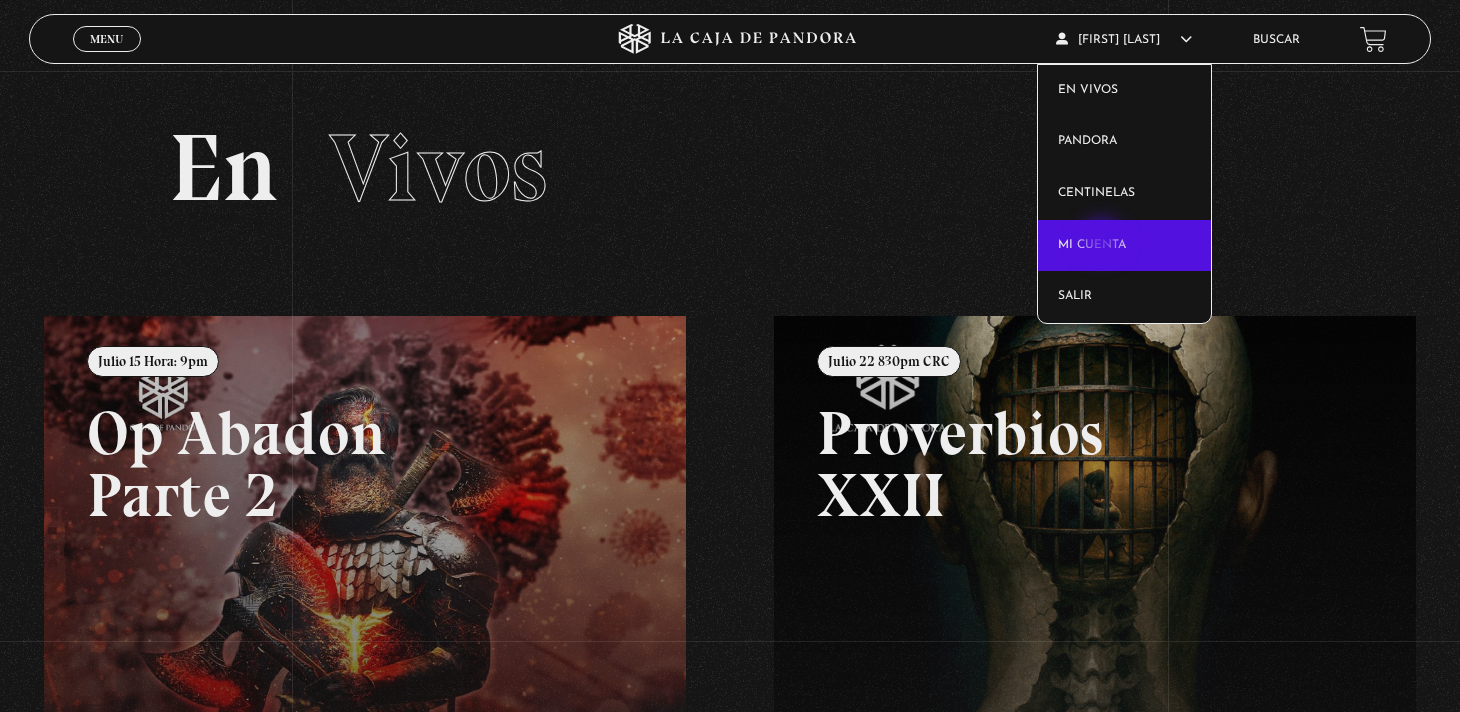 click on "Mi cuenta" at bounding box center [1124, 246] 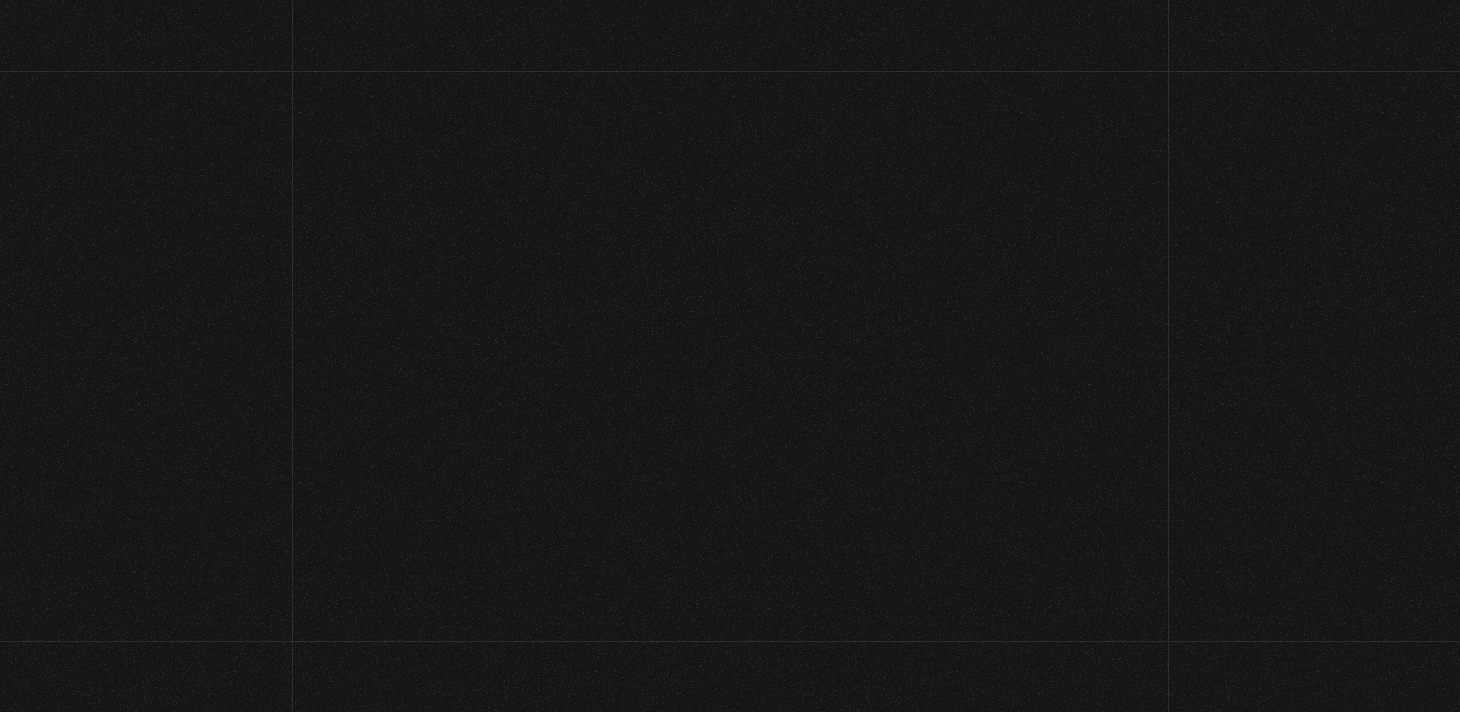 scroll, scrollTop: 0, scrollLeft: 0, axis: both 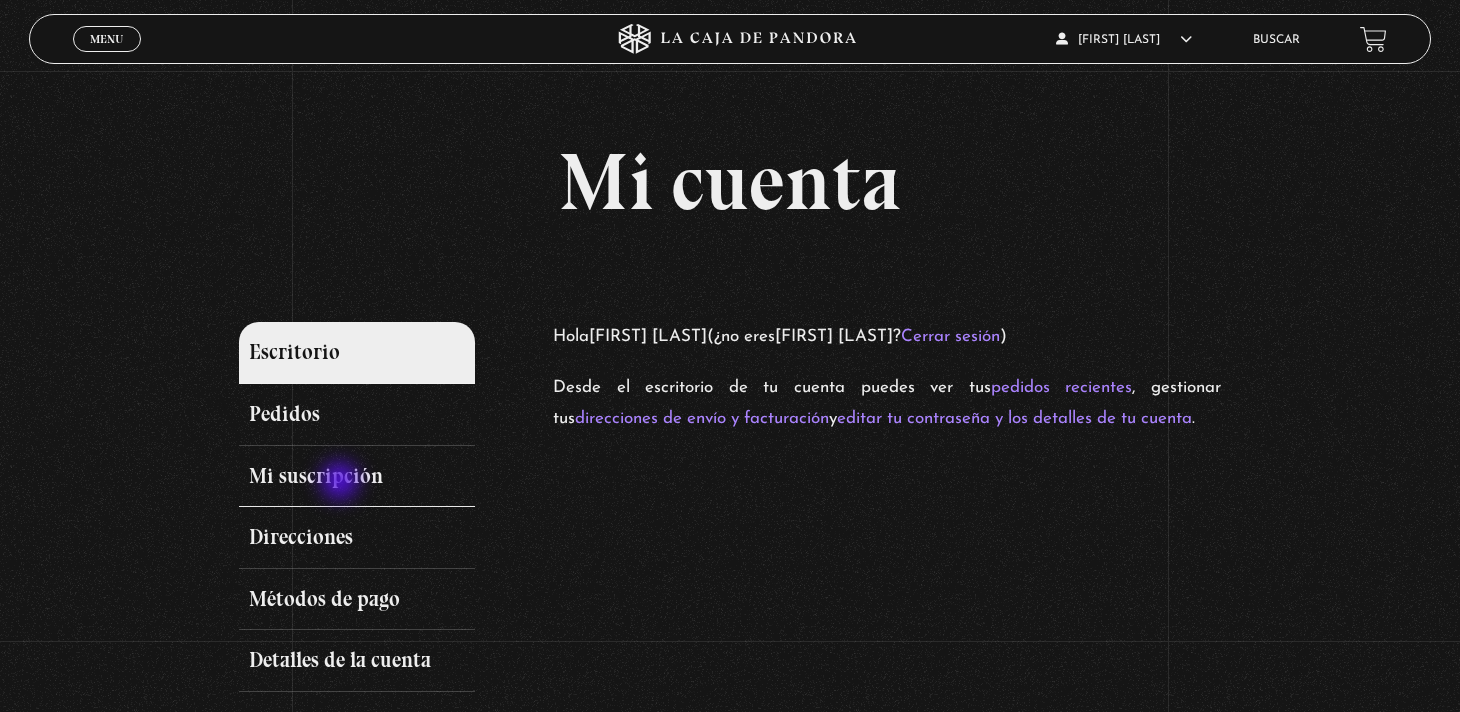 click on "Mi suscripción" at bounding box center (356, 477) 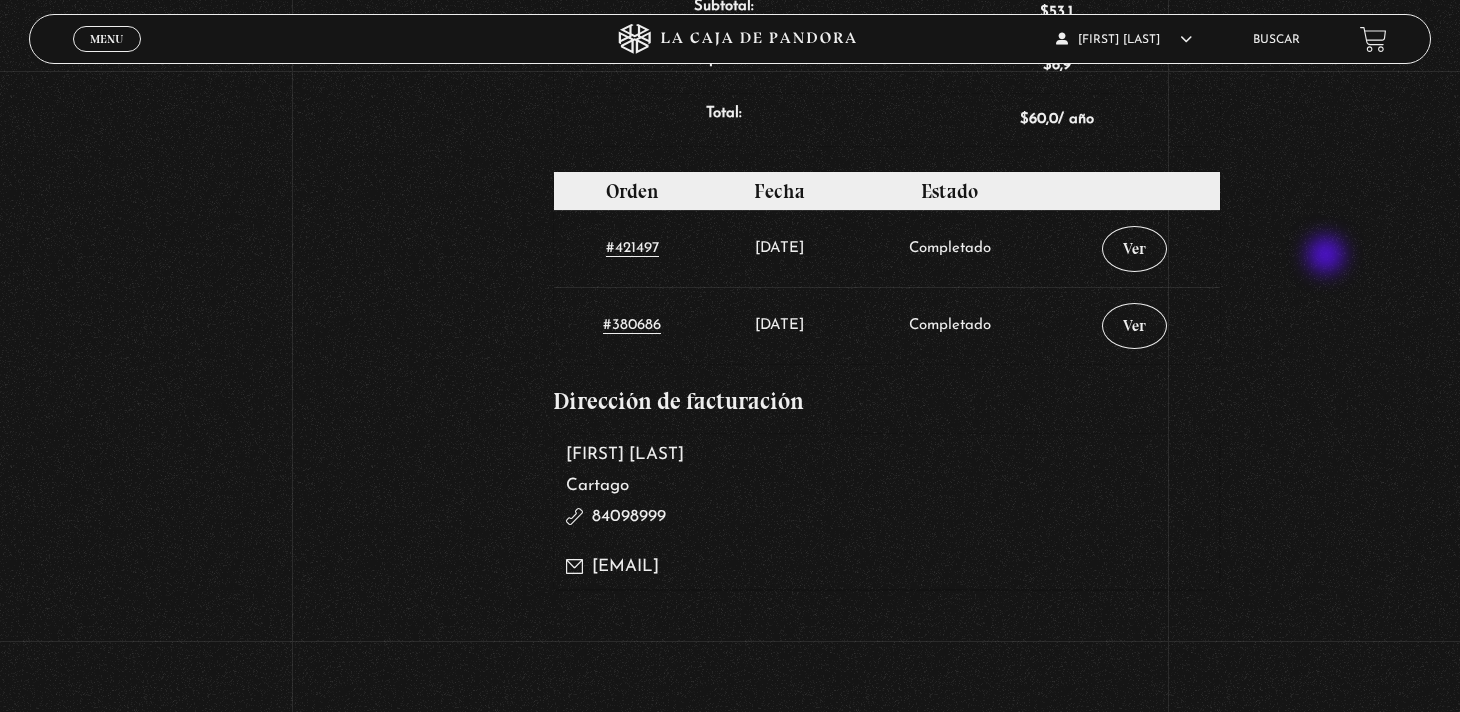 scroll, scrollTop: 840, scrollLeft: 0, axis: vertical 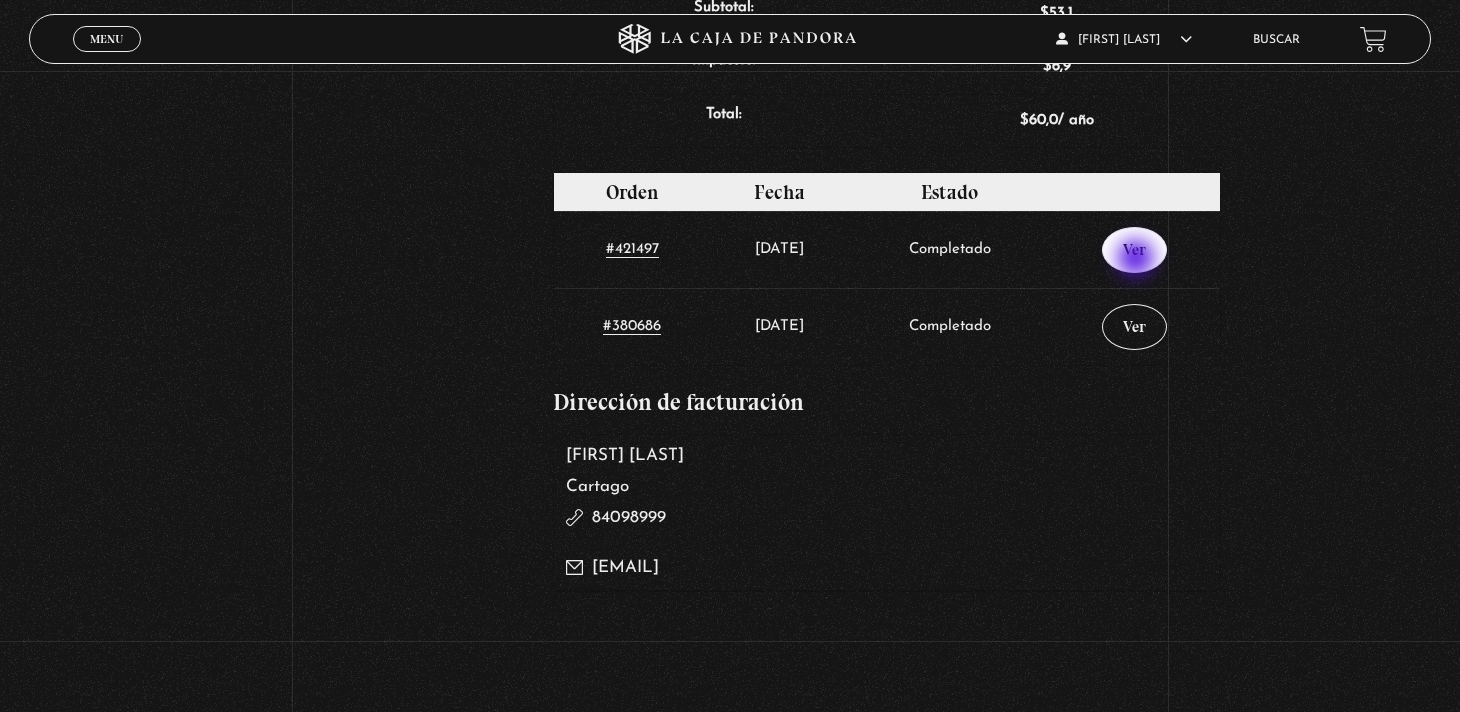 click on "Ver" at bounding box center (1134, 250) 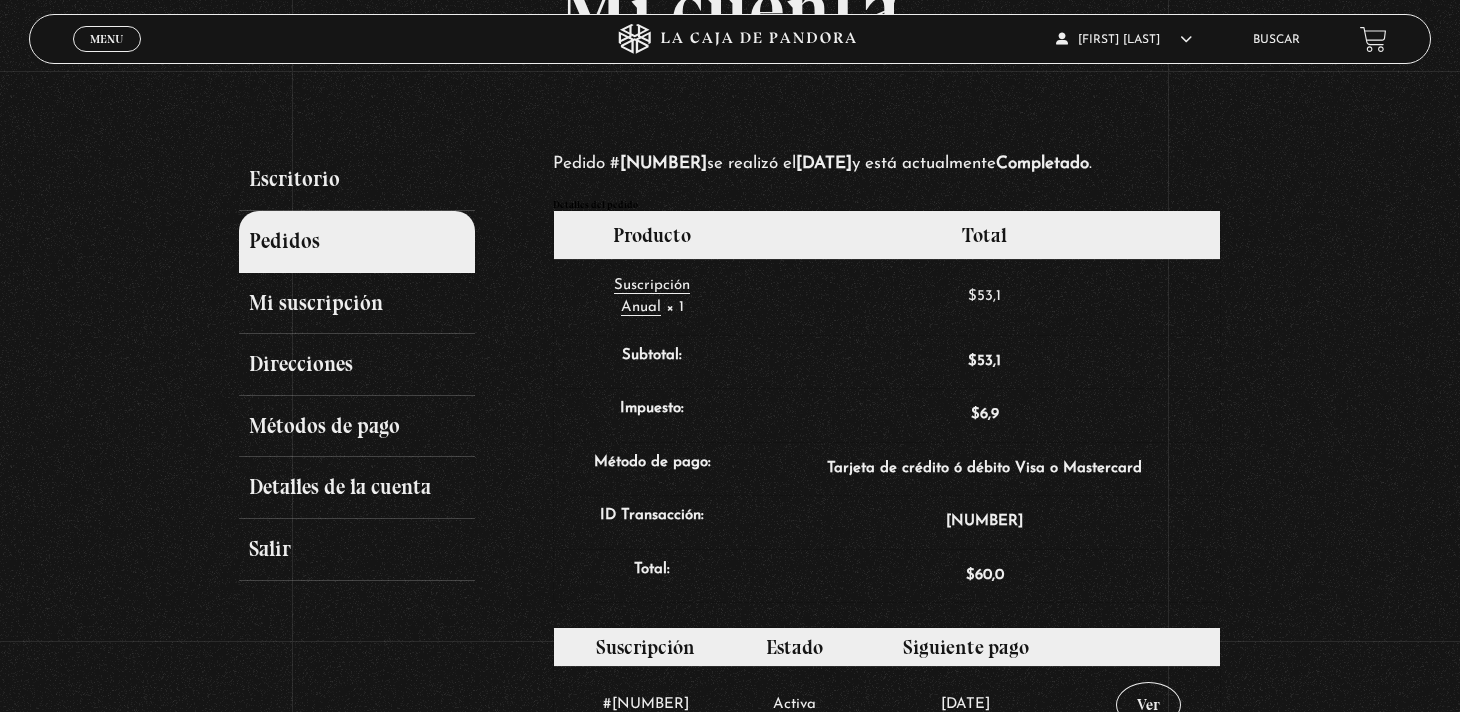 scroll, scrollTop: 160, scrollLeft: 0, axis: vertical 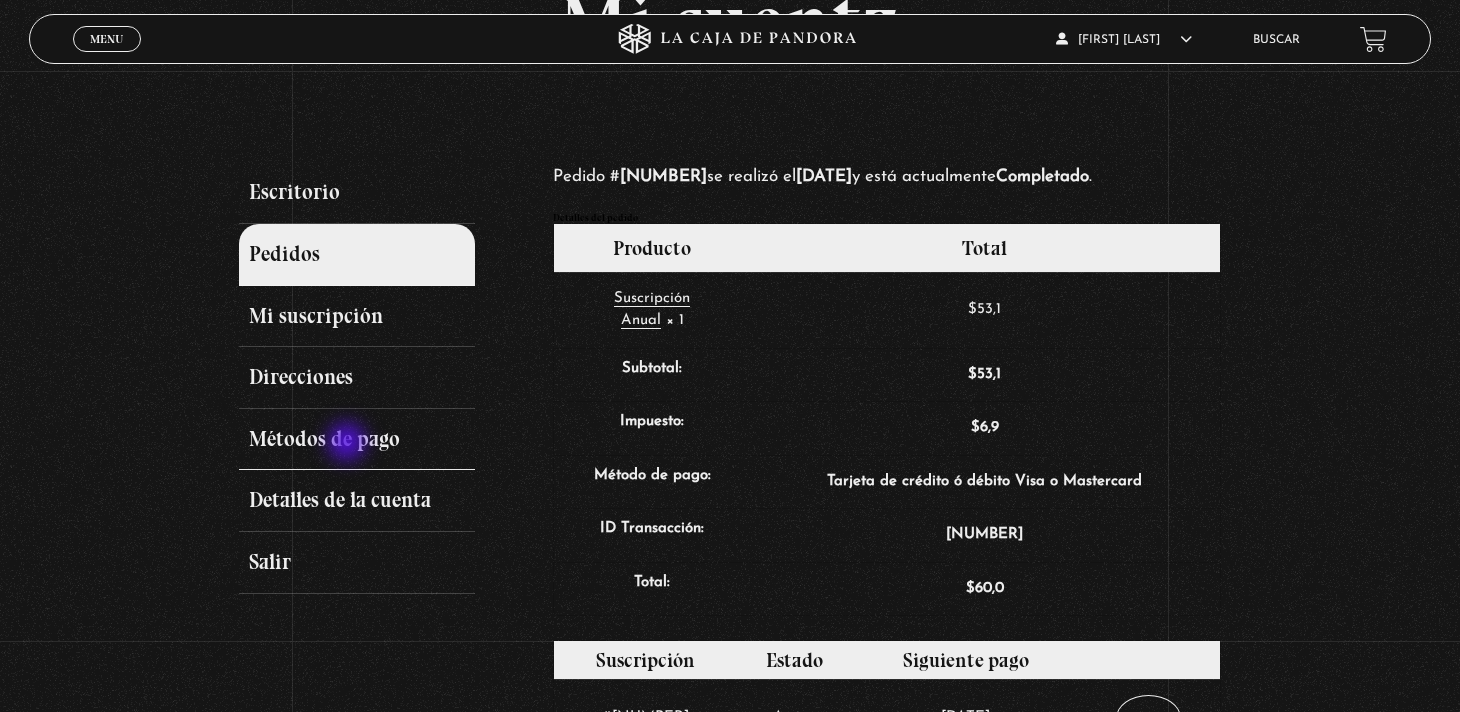 click on "Métodos de pago" at bounding box center (356, 440) 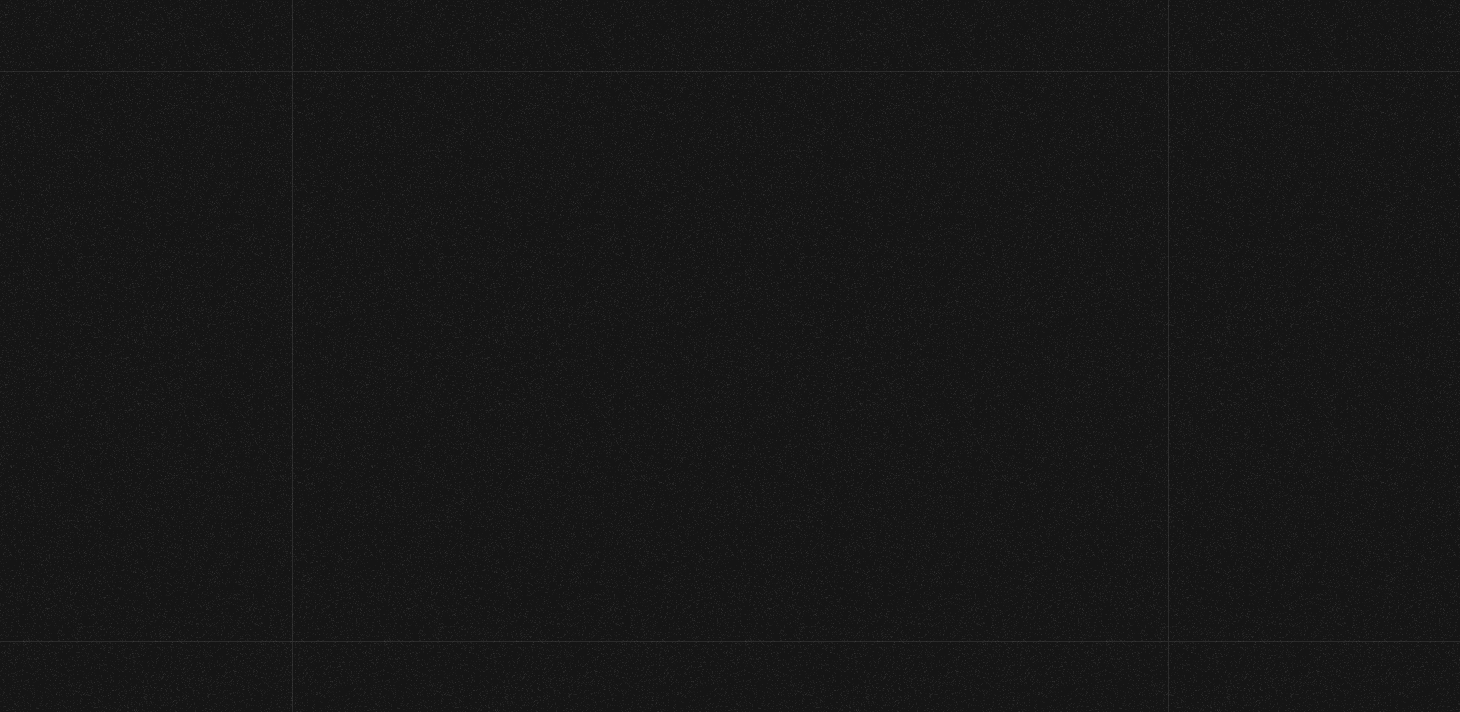 scroll, scrollTop: 0, scrollLeft: 0, axis: both 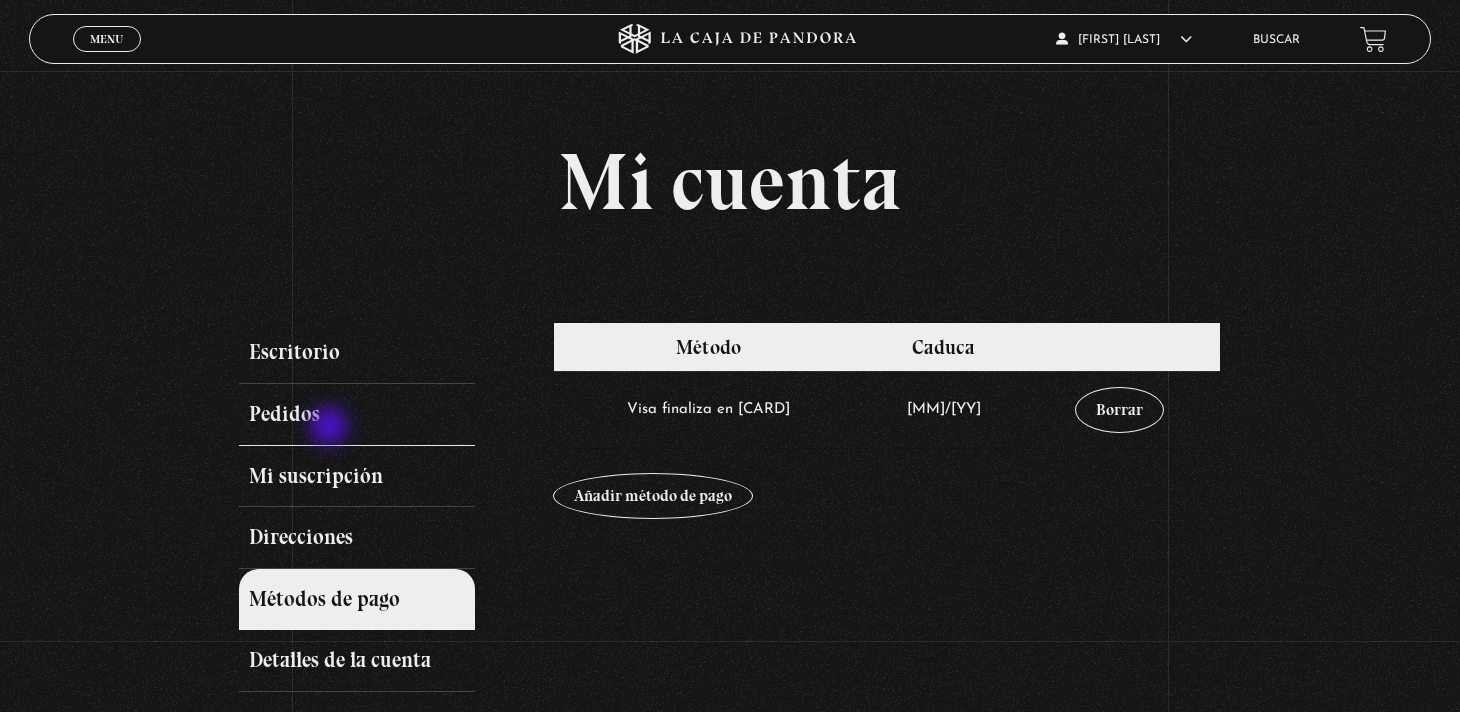 click on "Pedidos" at bounding box center [356, 415] 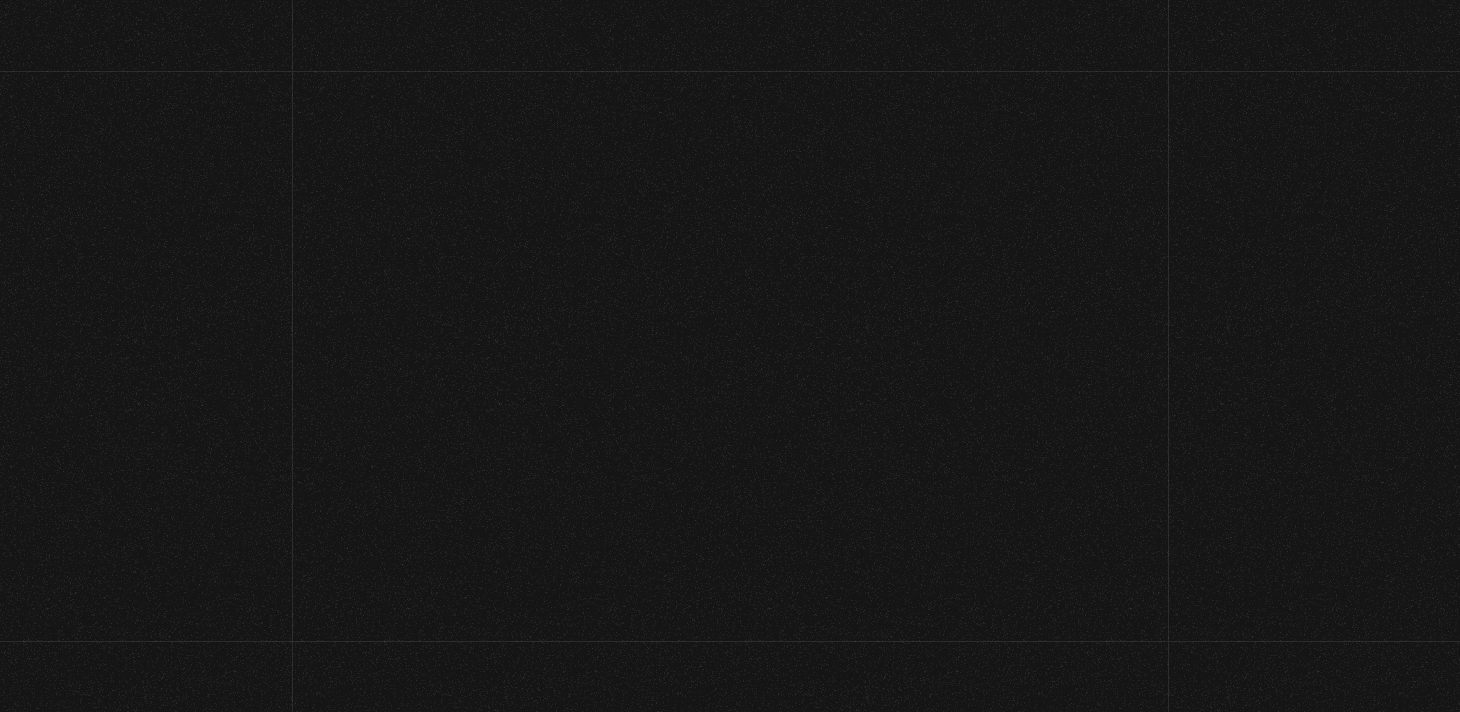 scroll, scrollTop: 0, scrollLeft: 0, axis: both 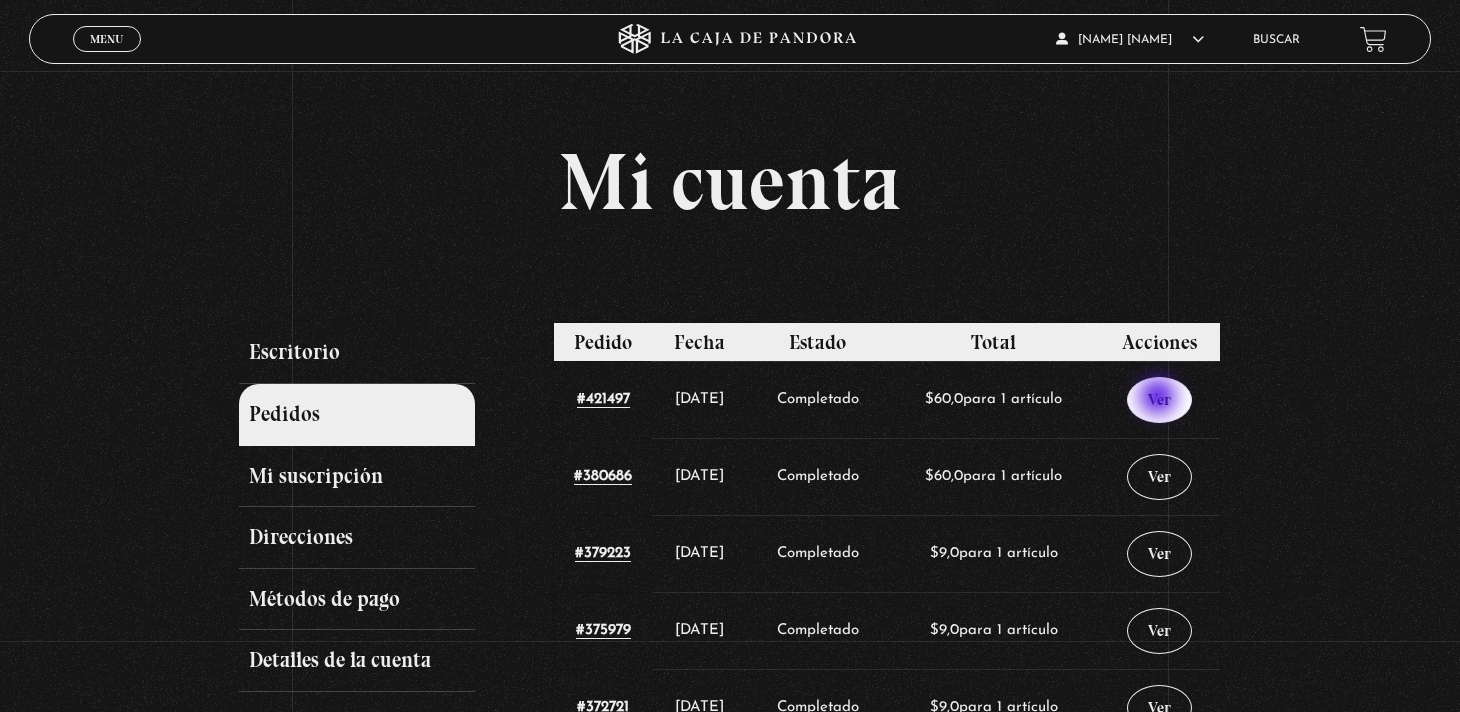 click on "Ver" at bounding box center (1159, 400) 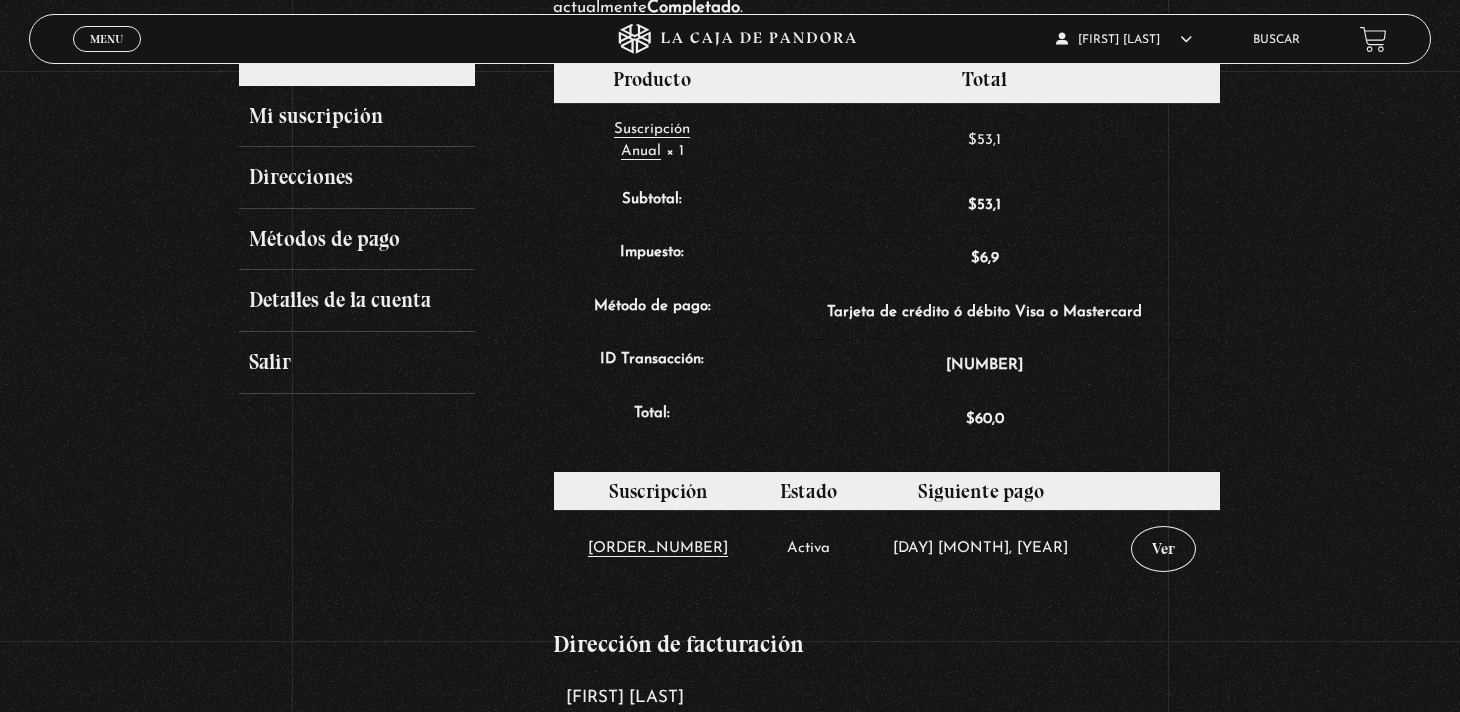 scroll, scrollTop: 400, scrollLeft: 0, axis: vertical 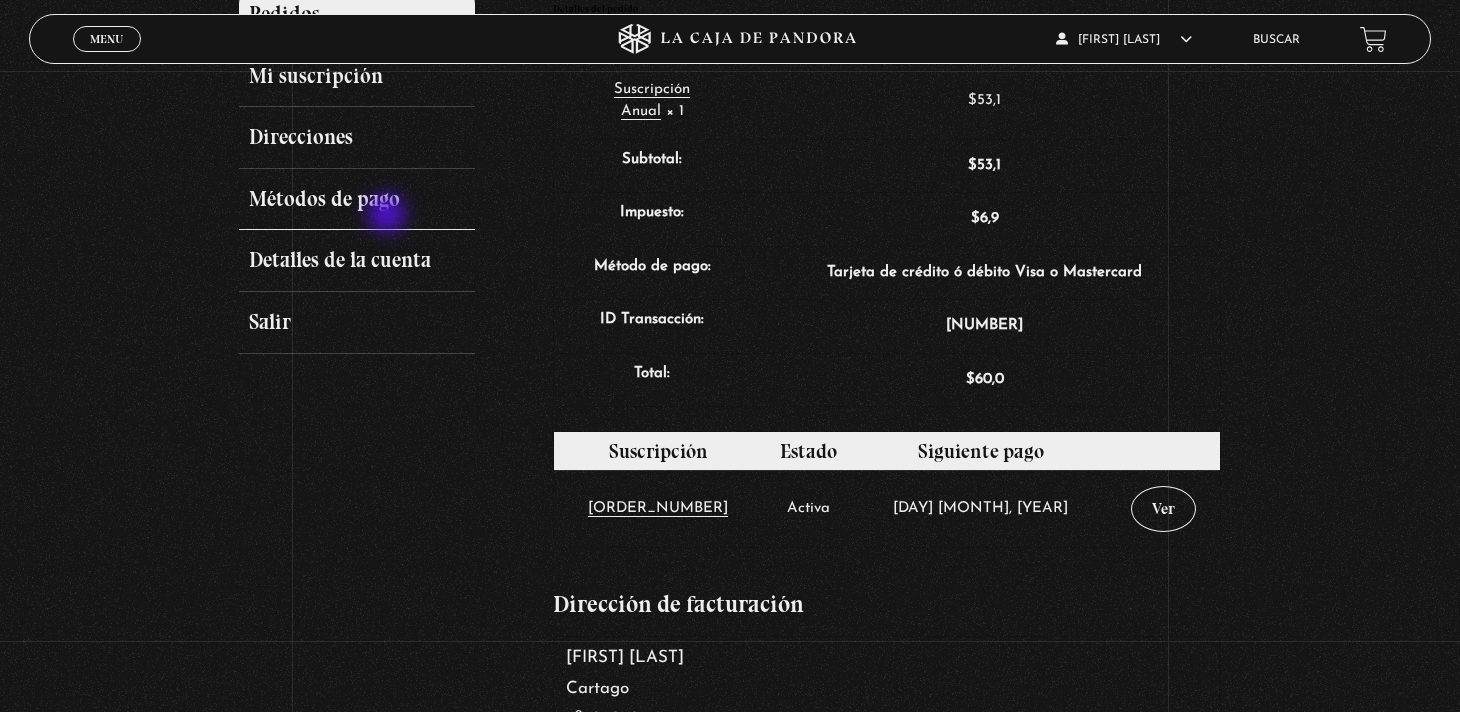 click on "Métodos de pago" at bounding box center [356, 200] 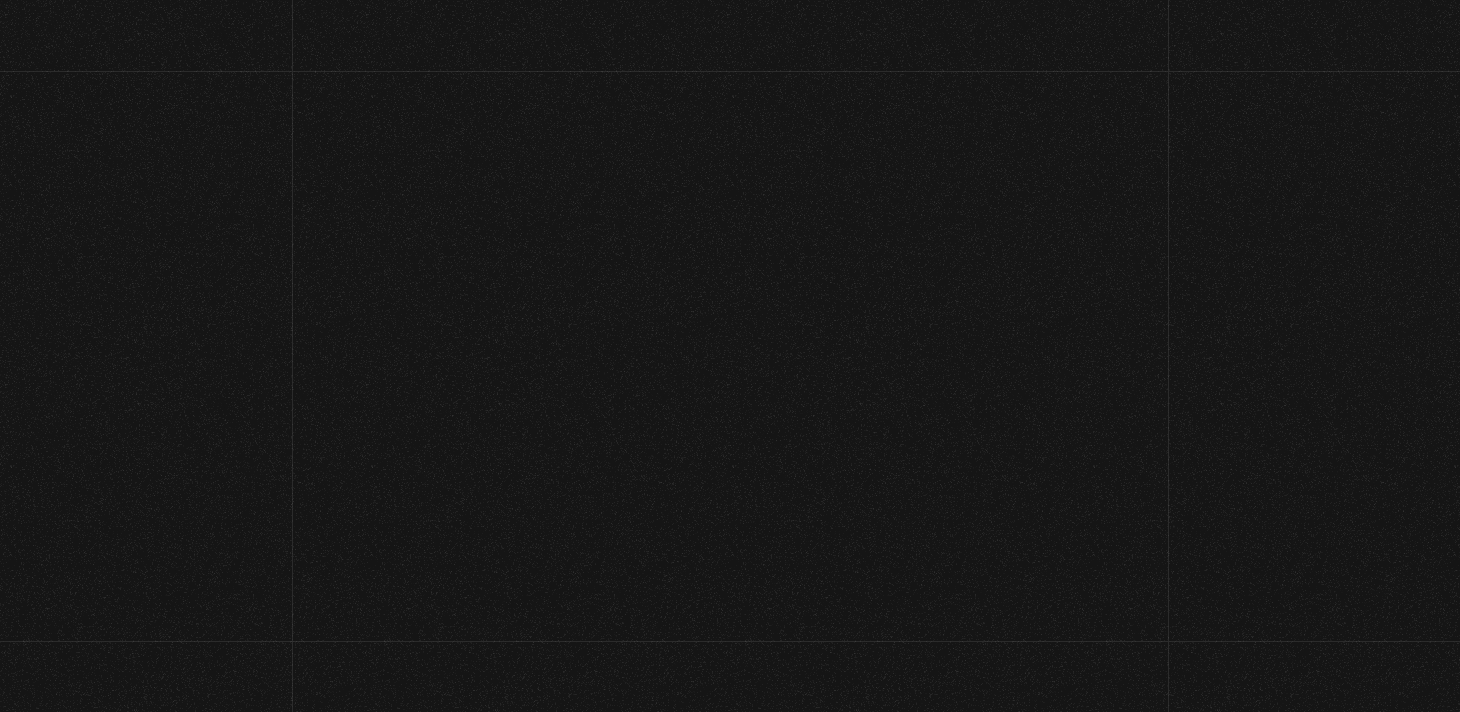 scroll, scrollTop: 0, scrollLeft: 0, axis: both 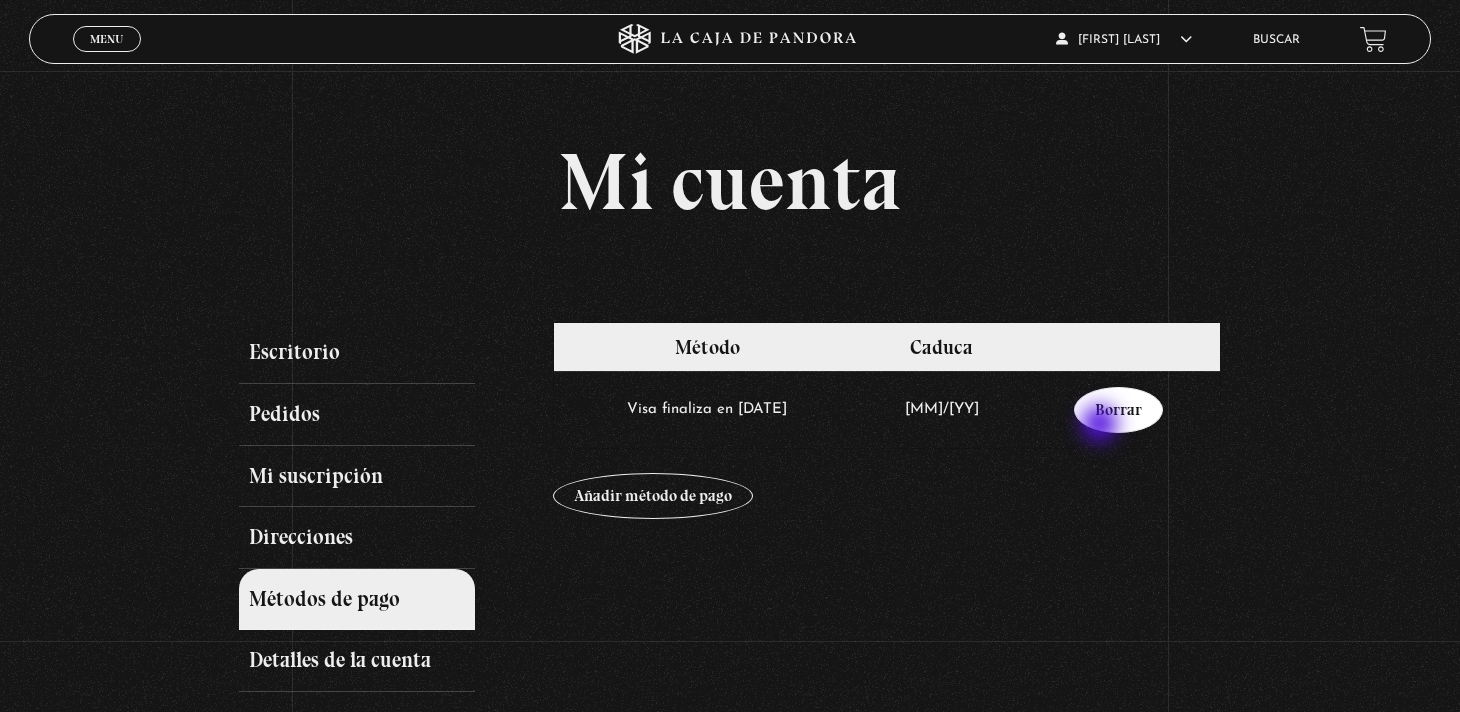 click on "Borrar" at bounding box center [1118, 410] 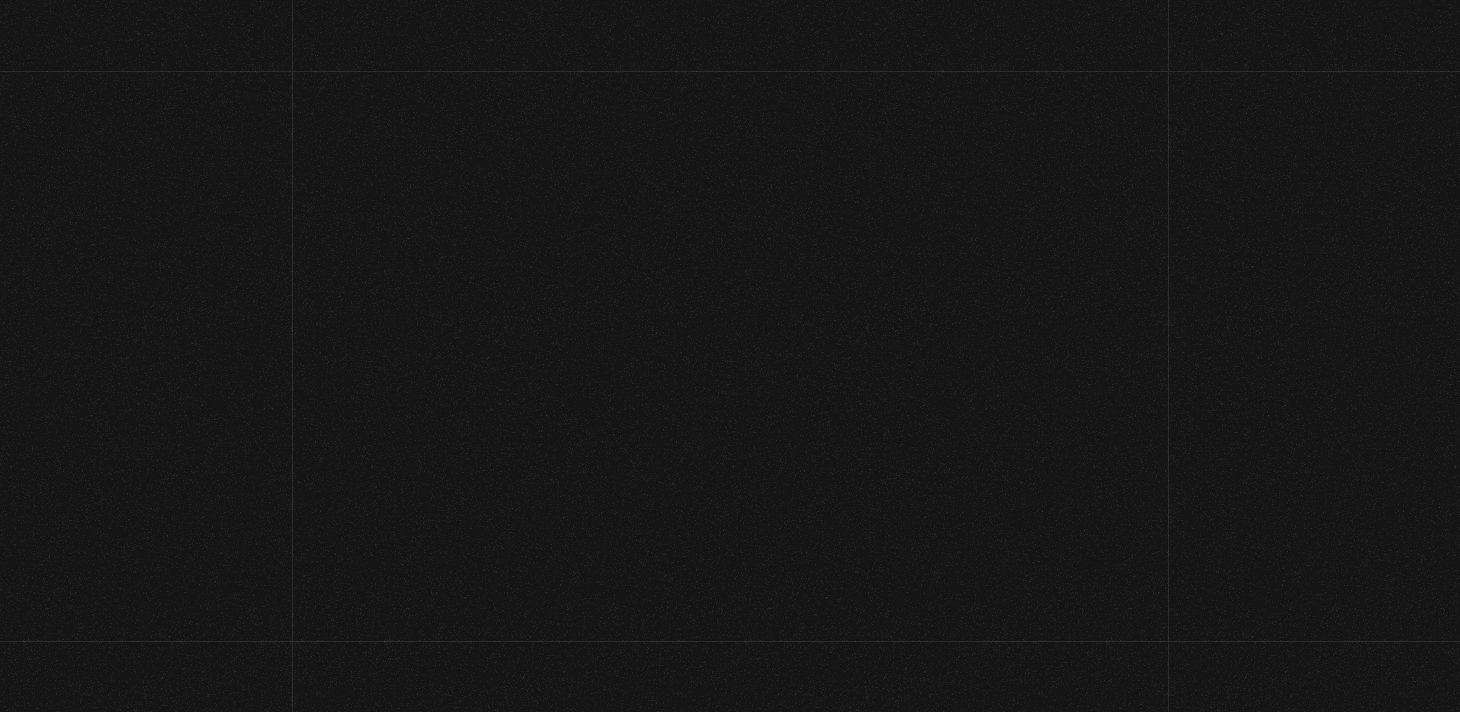 scroll, scrollTop: 0, scrollLeft: 0, axis: both 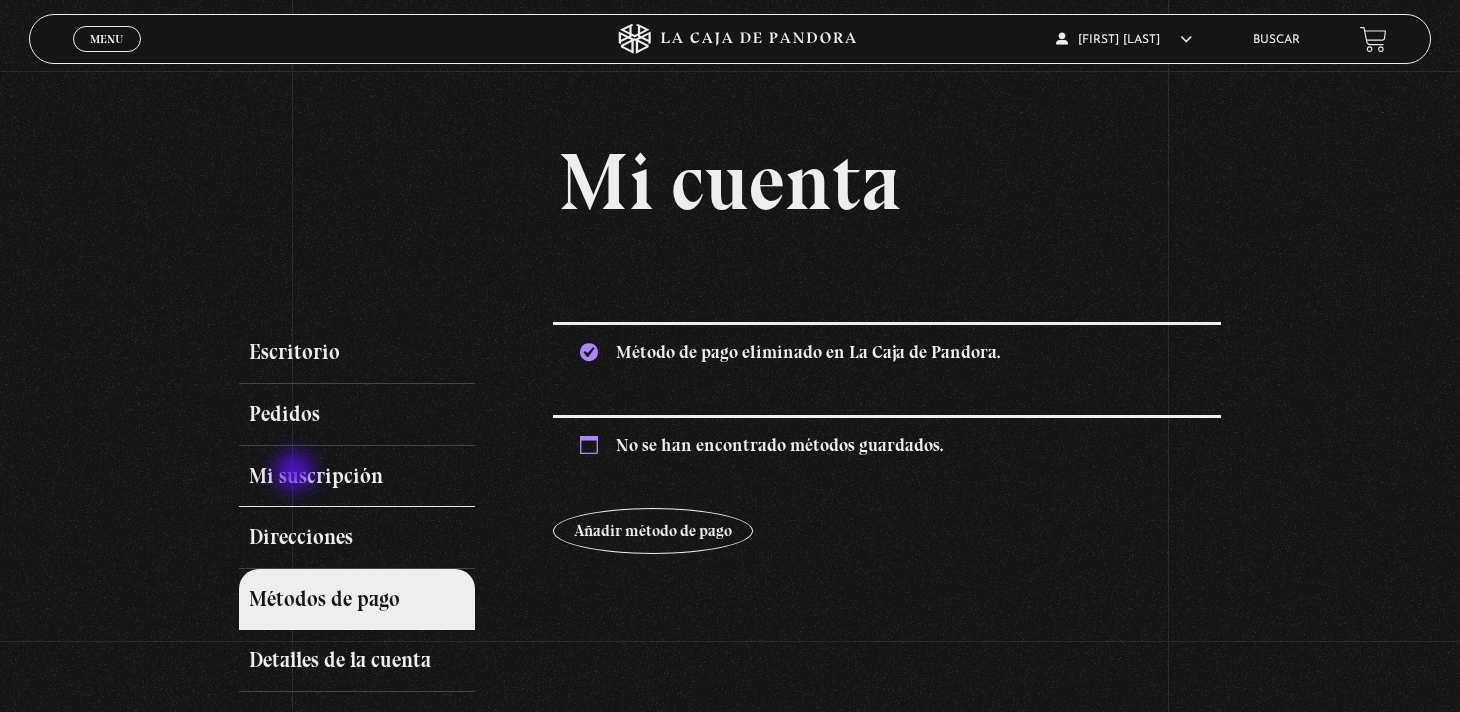 click on "Mi suscripción" at bounding box center (356, 477) 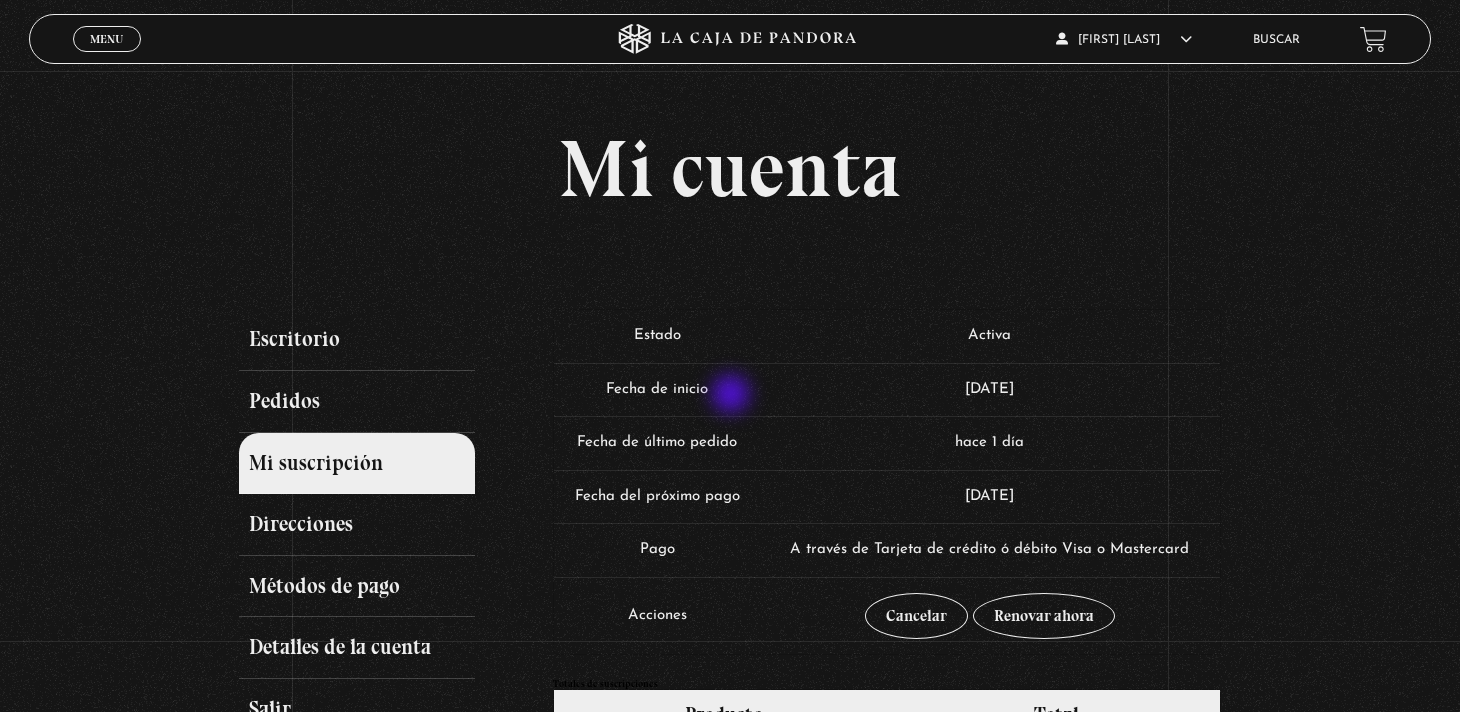 scroll, scrollTop: 0, scrollLeft: 0, axis: both 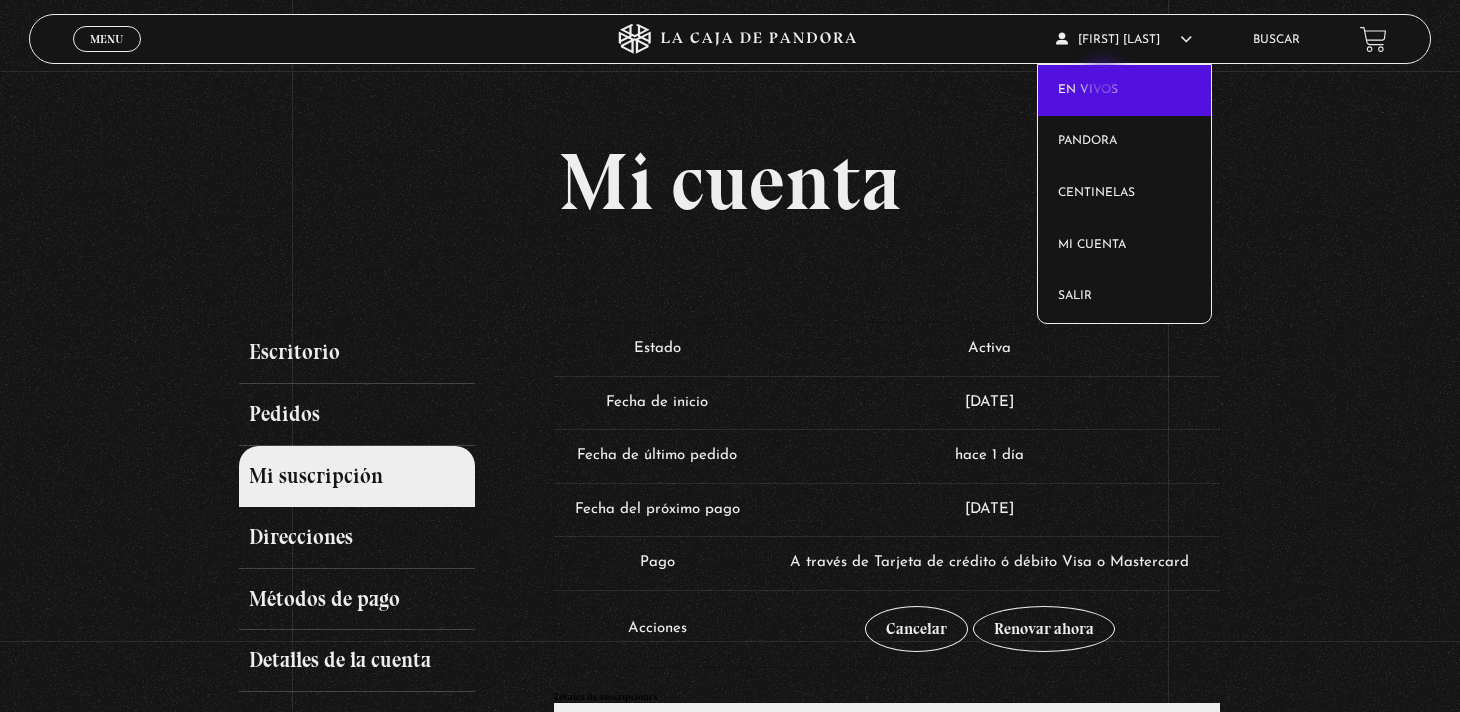 click on "En vivos" at bounding box center (1124, 91) 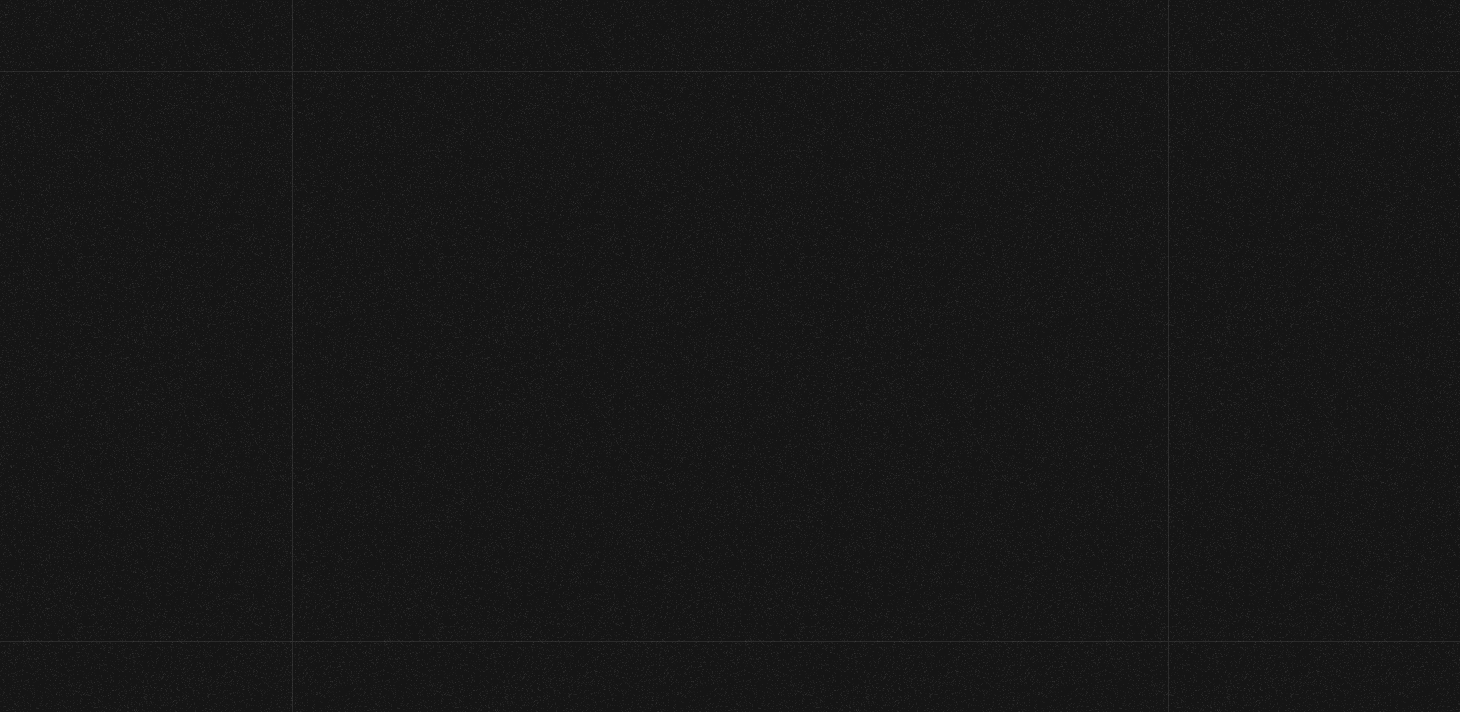 scroll, scrollTop: 0, scrollLeft: 0, axis: both 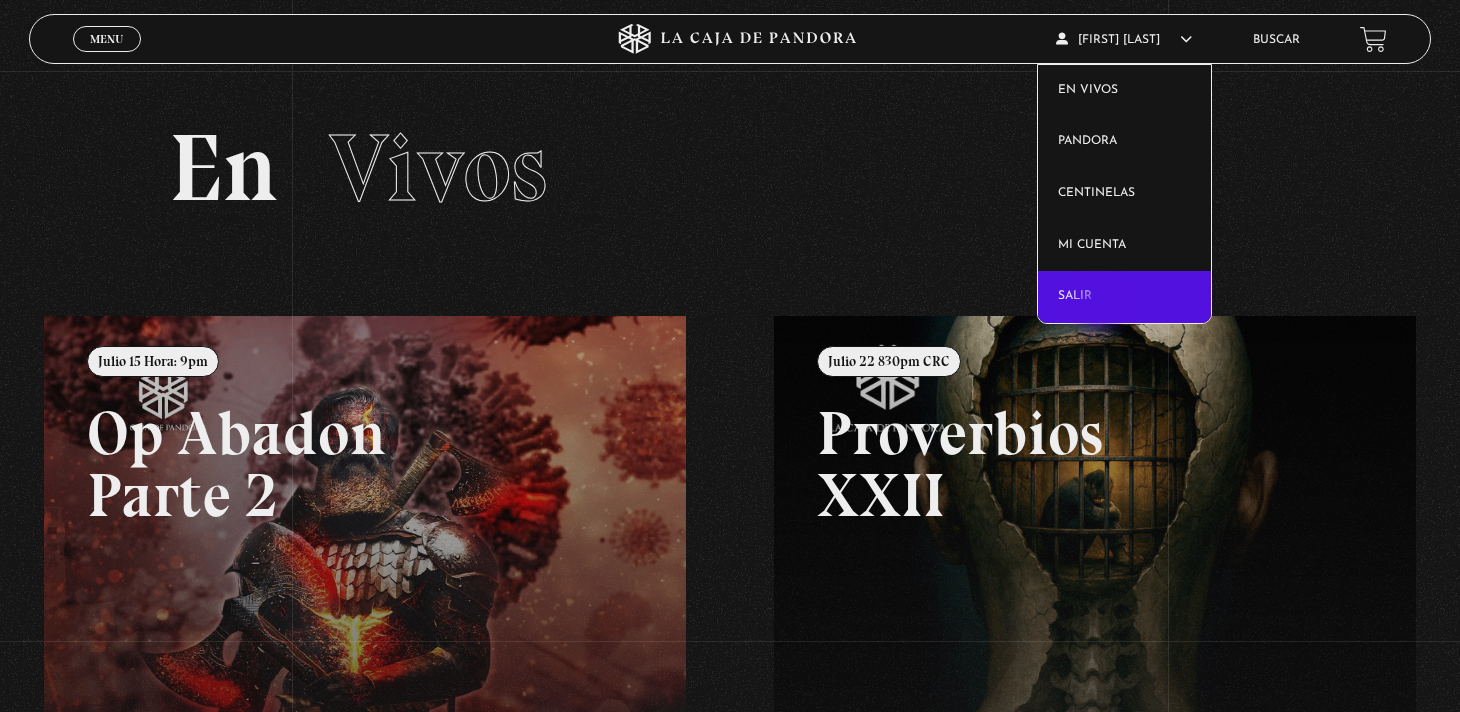 click on "Salir" at bounding box center [1124, 297] 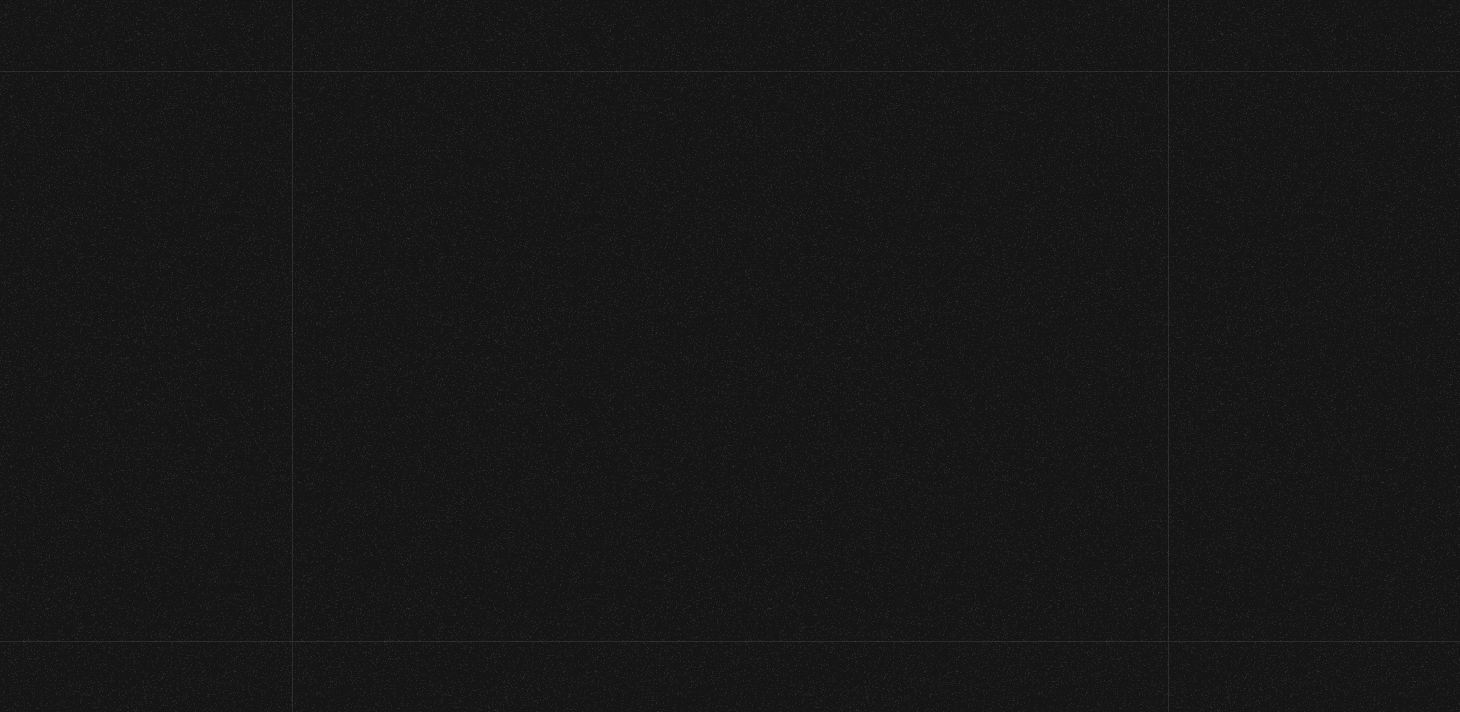 scroll, scrollTop: 0, scrollLeft: 0, axis: both 